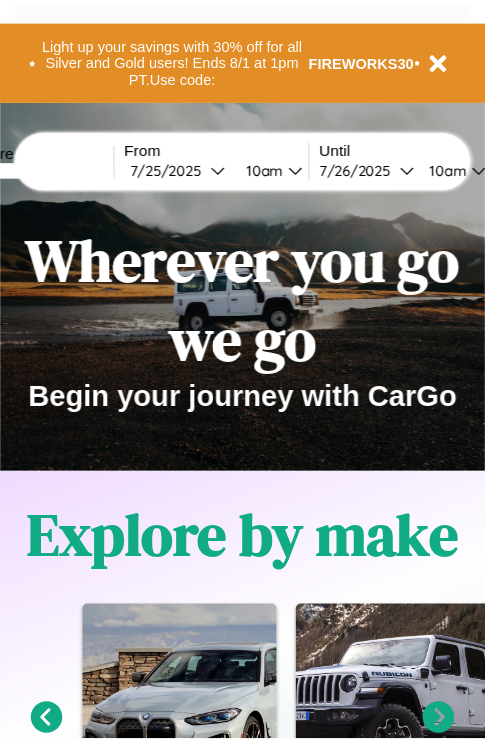 scroll, scrollTop: 0, scrollLeft: 0, axis: both 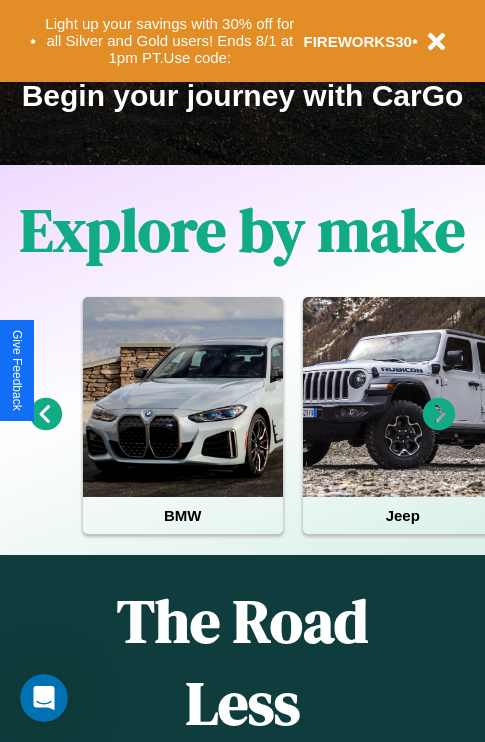 click 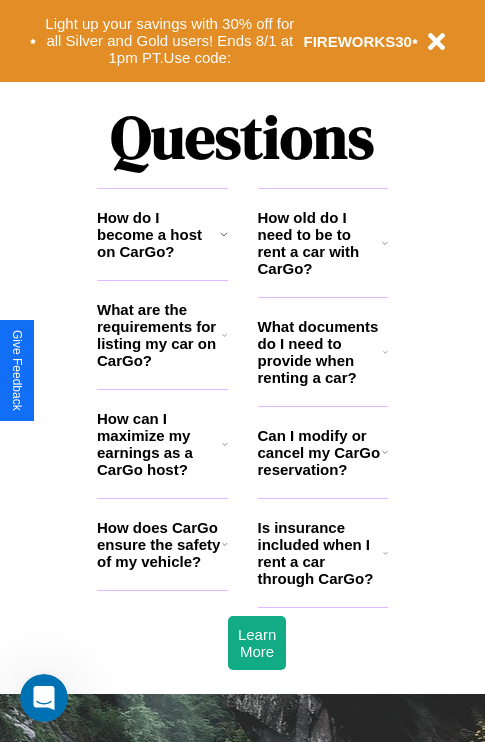 scroll, scrollTop: 2423, scrollLeft: 0, axis: vertical 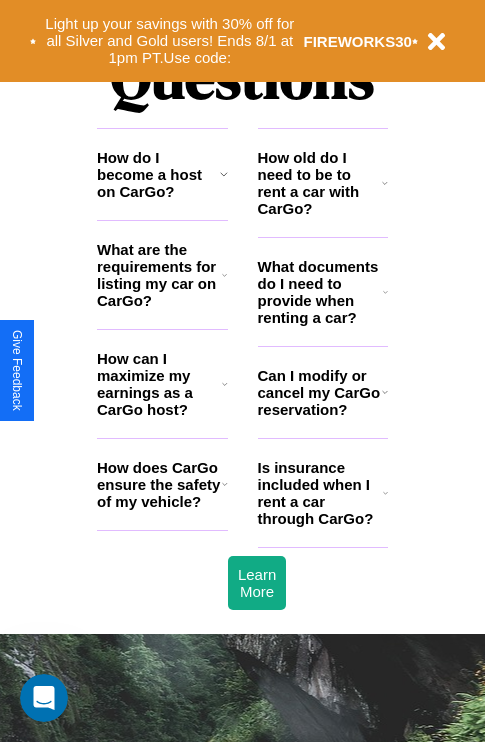 click on "How can I maximize my earnings as a CarGo host?" at bounding box center [159, 384] 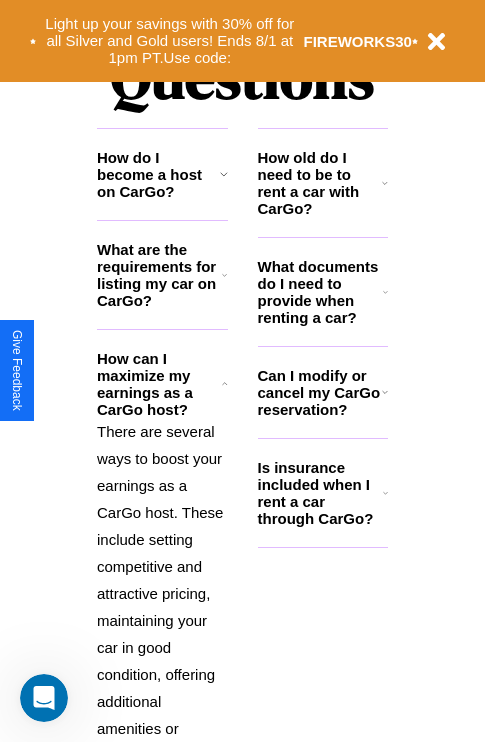 click 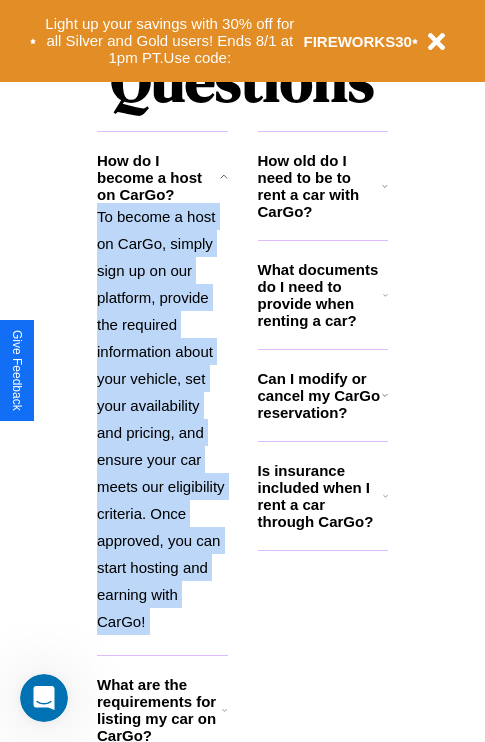 scroll, scrollTop: 0, scrollLeft: 0, axis: both 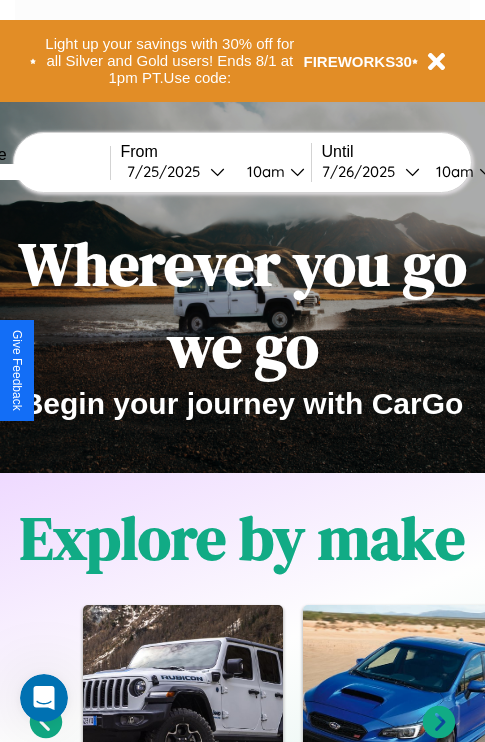 click at bounding box center [35, 172] 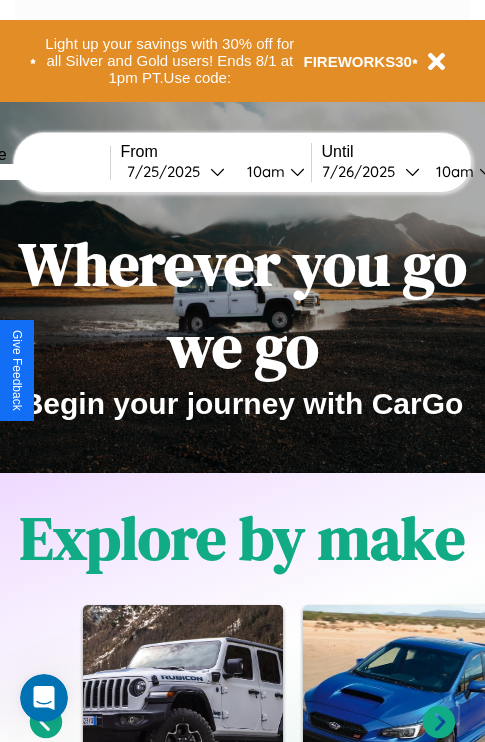 type on "******" 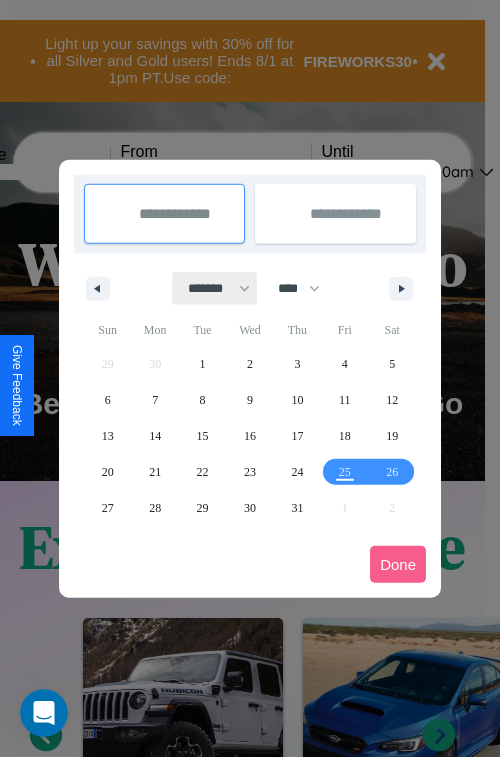 click on "******* ******** ***** ***** *** **** **** ****** ********* ******* ******** ********" at bounding box center (215, 288) 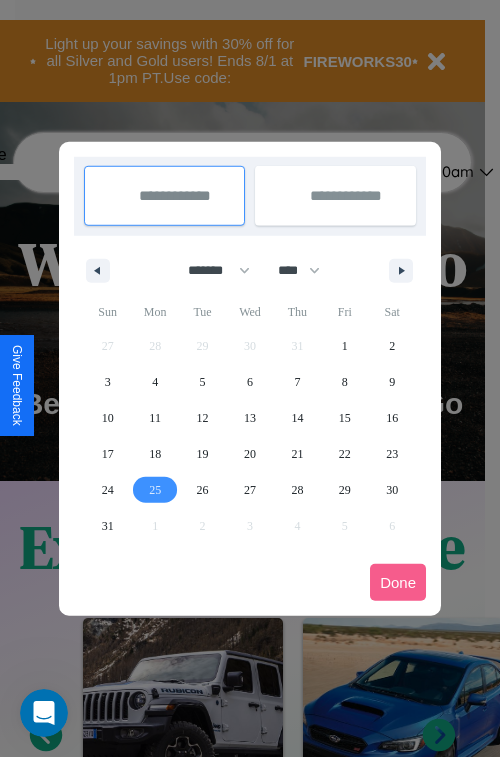 click on "25" at bounding box center [155, 490] 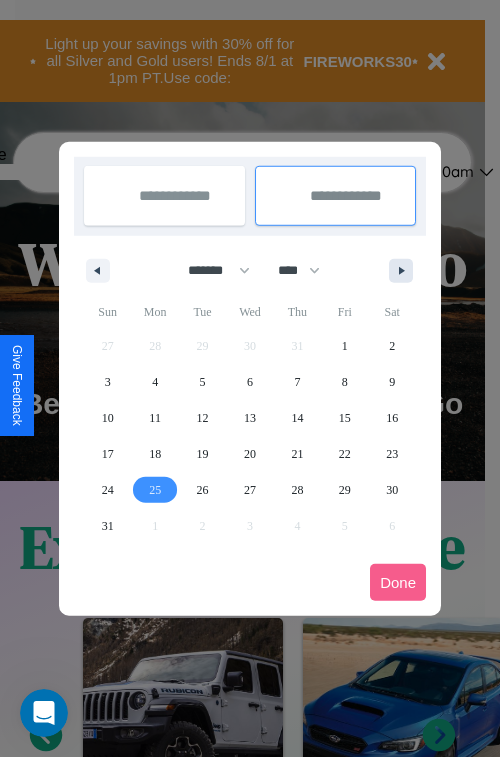 click at bounding box center [405, 271] 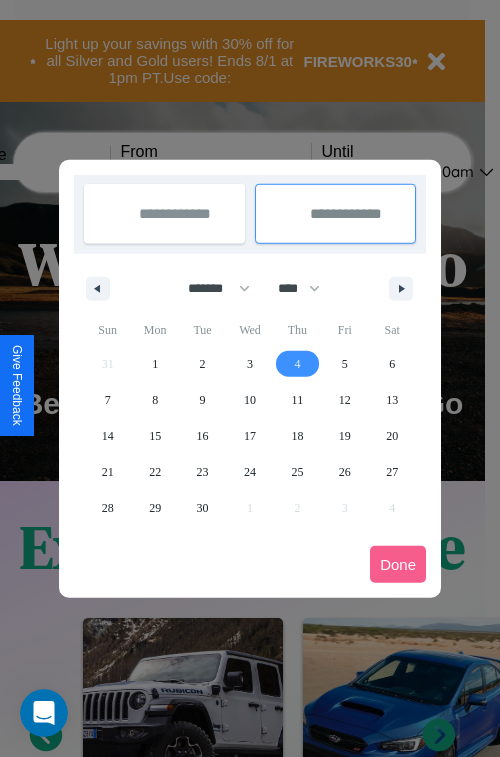 click on "4" at bounding box center (297, 364) 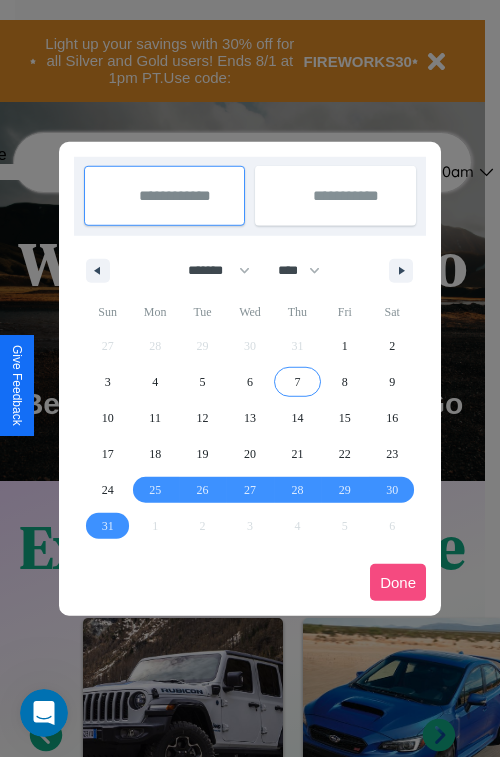 click on "Done" at bounding box center [398, 582] 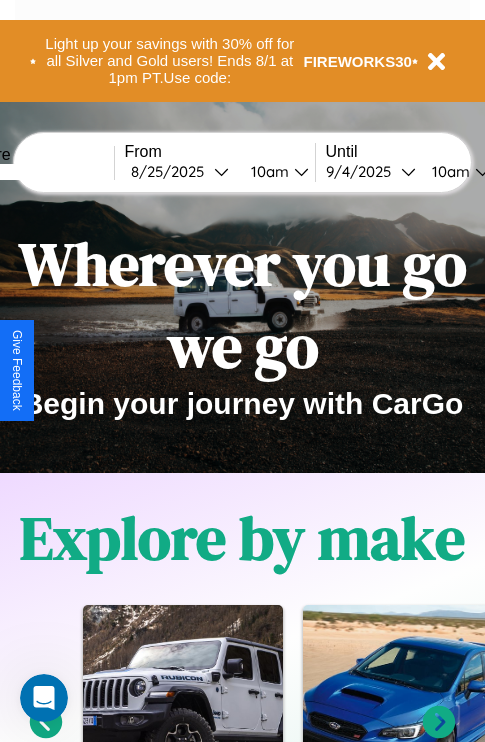click on "10am" at bounding box center [267, 171] 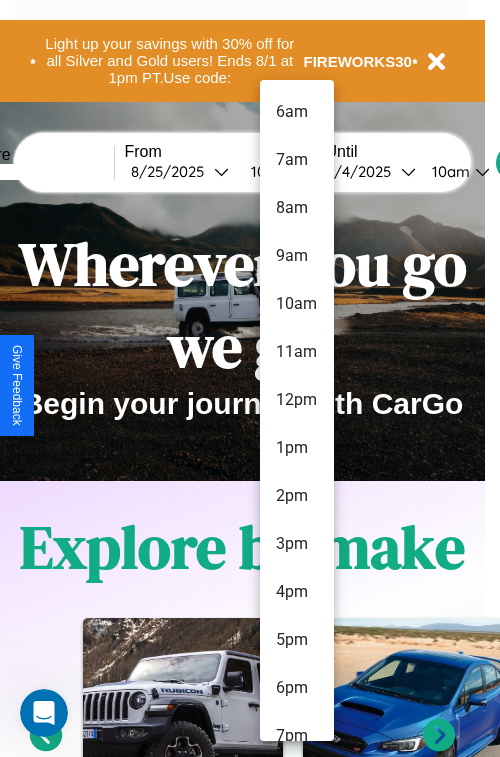 click on "4pm" at bounding box center (297, 592) 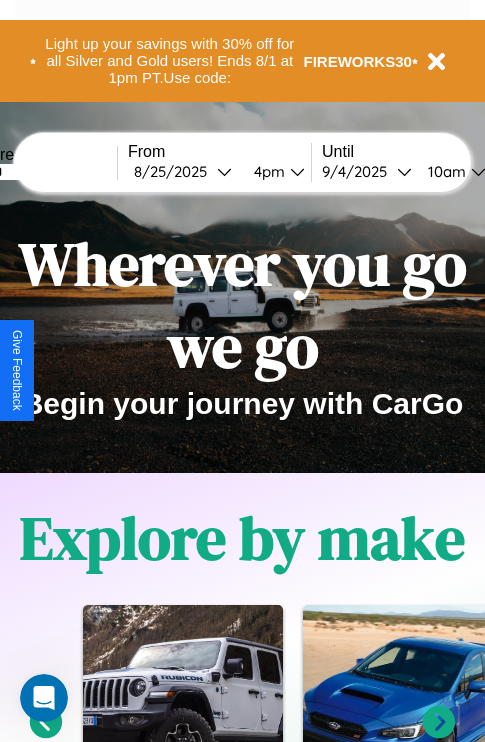 scroll, scrollTop: 0, scrollLeft: 69, axis: horizontal 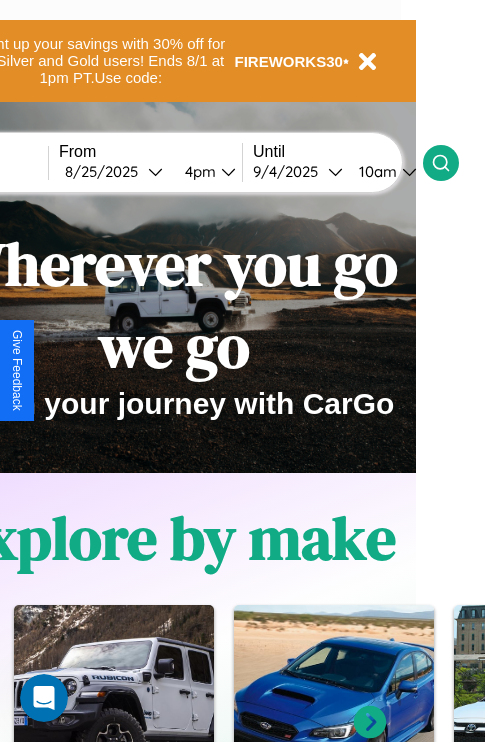 click 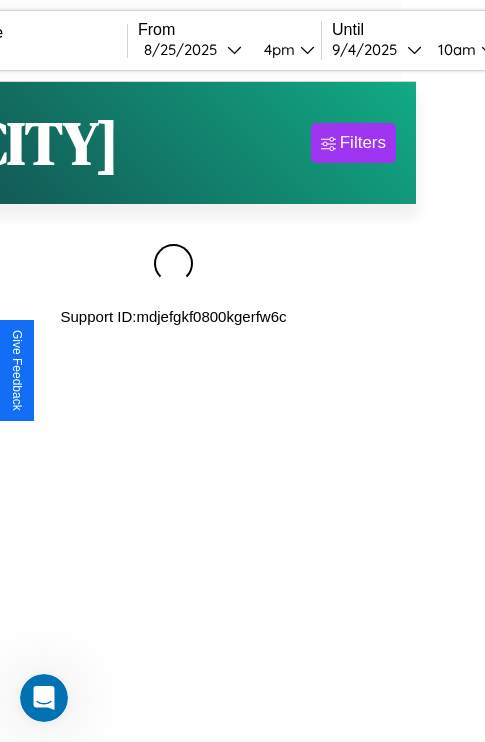 scroll, scrollTop: 0, scrollLeft: 0, axis: both 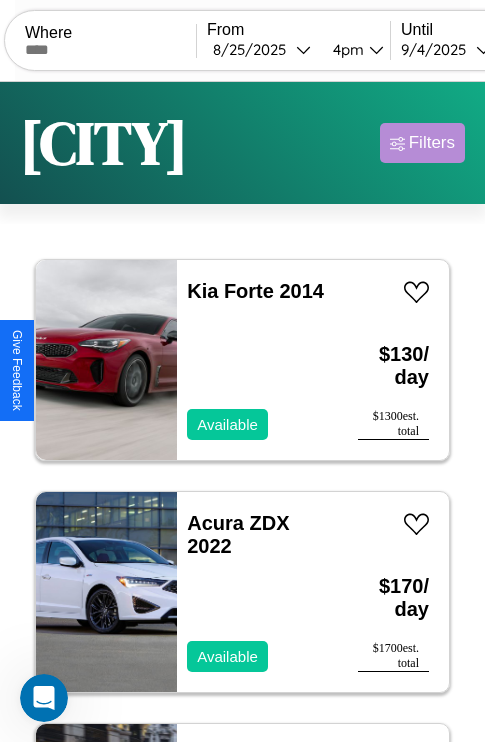 click on "Filters" at bounding box center [432, 143] 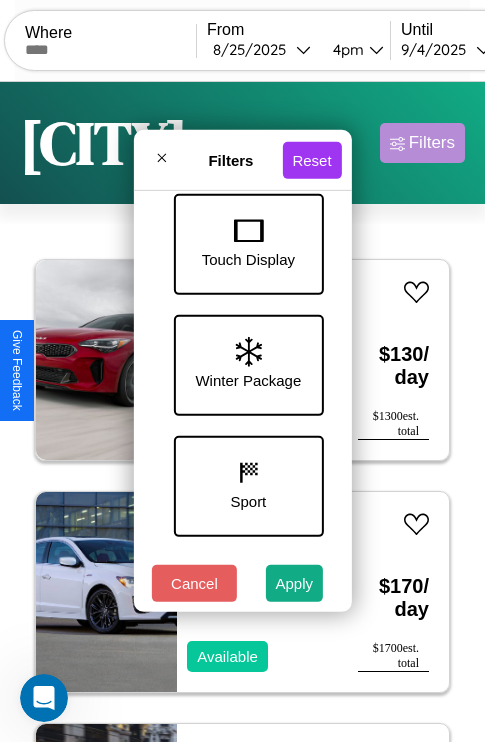 scroll, scrollTop: 651, scrollLeft: 0, axis: vertical 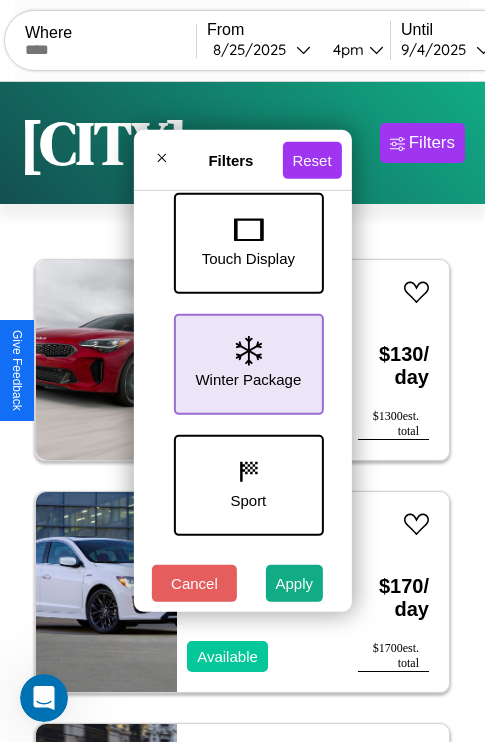 click 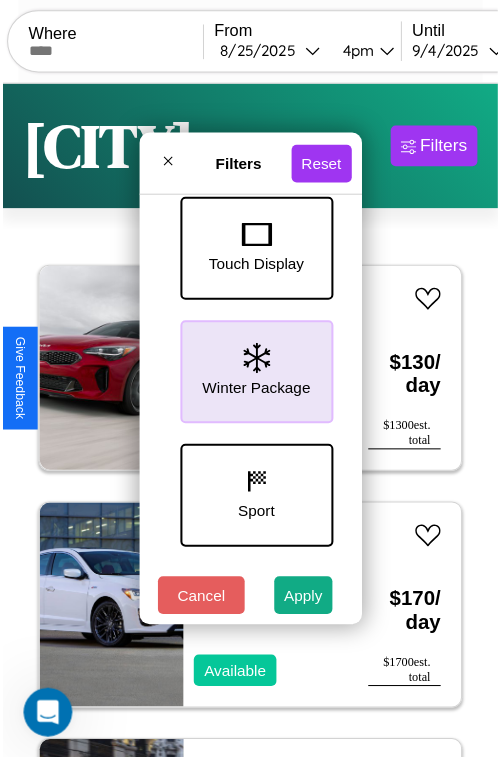 scroll, scrollTop: 59, scrollLeft: 0, axis: vertical 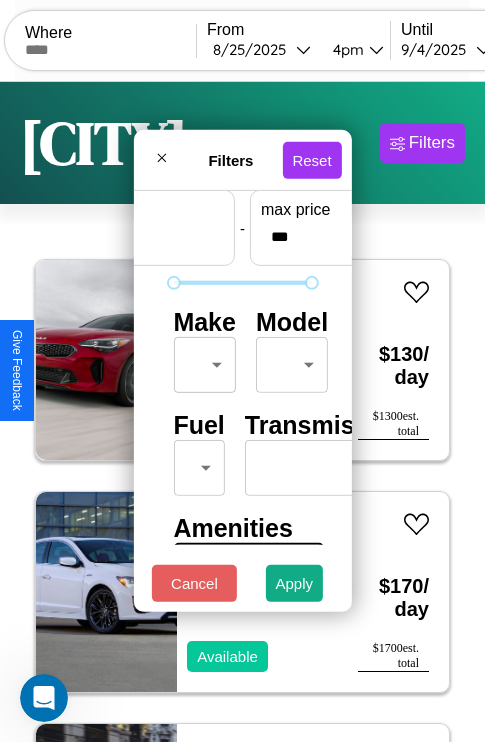 click on "[CITY] Where From [DATE] [TIME] Until [DATE] [TIME] Become a Host Login Sign Up [CITY] Filters 17 cars in this area These cars can be picked up in this city. Kia Forte 2014 Available $ 130 / day $ 1300 est. total Acura ZDX 2022 Available $ 170 / day $ 1700 est. total Lexus GS 2024 Unavailable $ 120 / day $ 1200 est. total Alfa Romeo Spider 2020 Unavailable $ 130 / day $ 1300 est. total Jaguar XJR 2023 Available $ 100 / day $ 1000 est. total Subaru XV CrossTrek 2023 Available $ 150 / day $ 1500 est. total Subaru Brat 2019 Unavailable $ 120 / day $ 1200 est. total Hyundai Kona N 2017 Available $ 110 / day $ 1100 est. total Jaguar XJS 2018 Available $ 200 / day $ 2000 est. total Jeep CJ-5 2020 Available $ 50 / day $ 500 est. total Mazda Mazda3 2024 Available $ 70 / day $ 700 est. total Jeep Grand Cherokee L 2016 Available $ 180 / day $ 1800 est. total Maserati Spyder 2024 Unavailable $ 200 / day $ 2000 est. total Acura CL $" at bounding box center (242, 412) 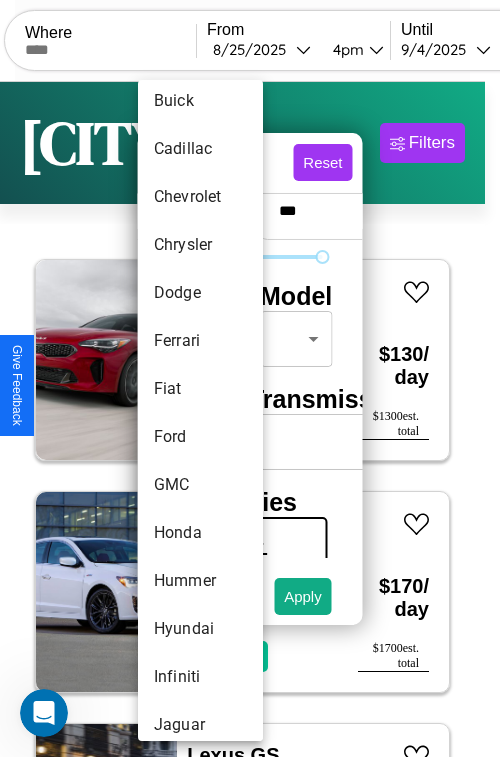 scroll, scrollTop: 470, scrollLeft: 0, axis: vertical 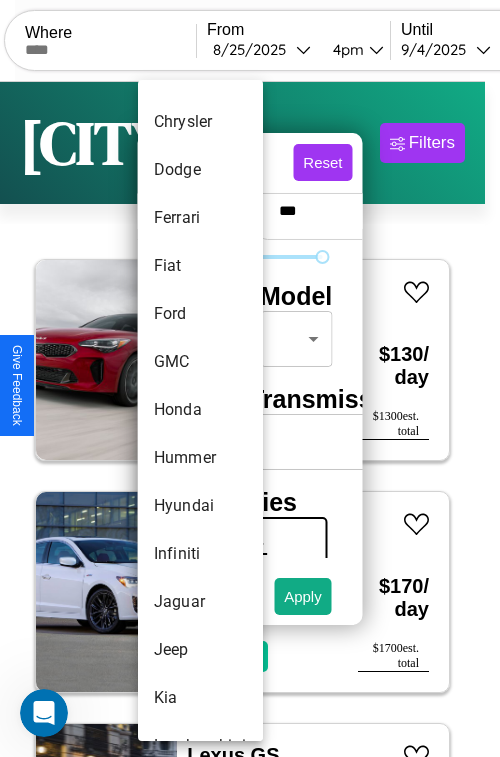 click on "Honda" at bounding box center [200, 410] 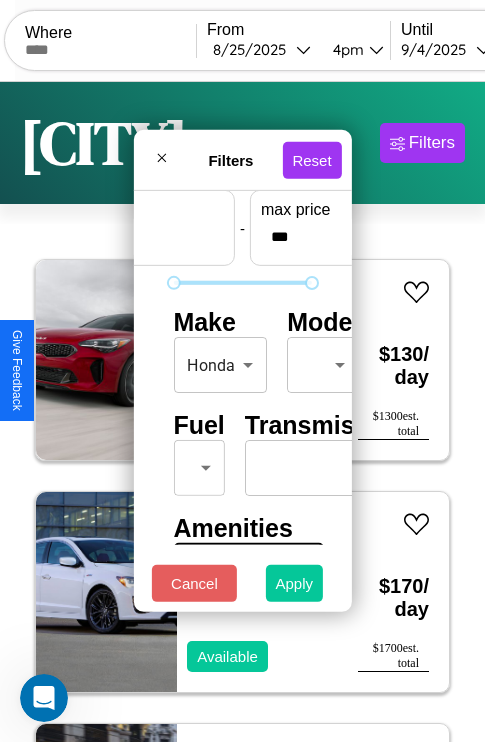click on "Apply" at bounding box center [295, 583] 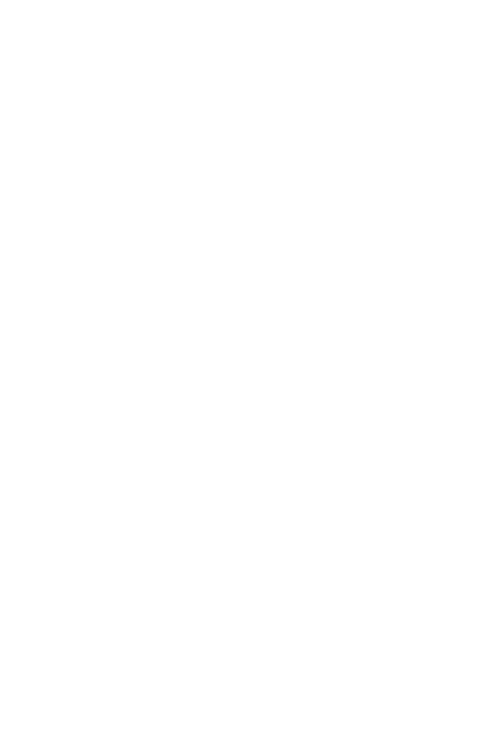 scroll, scrollTop: 0, scrollLeft: 0, axis: both 